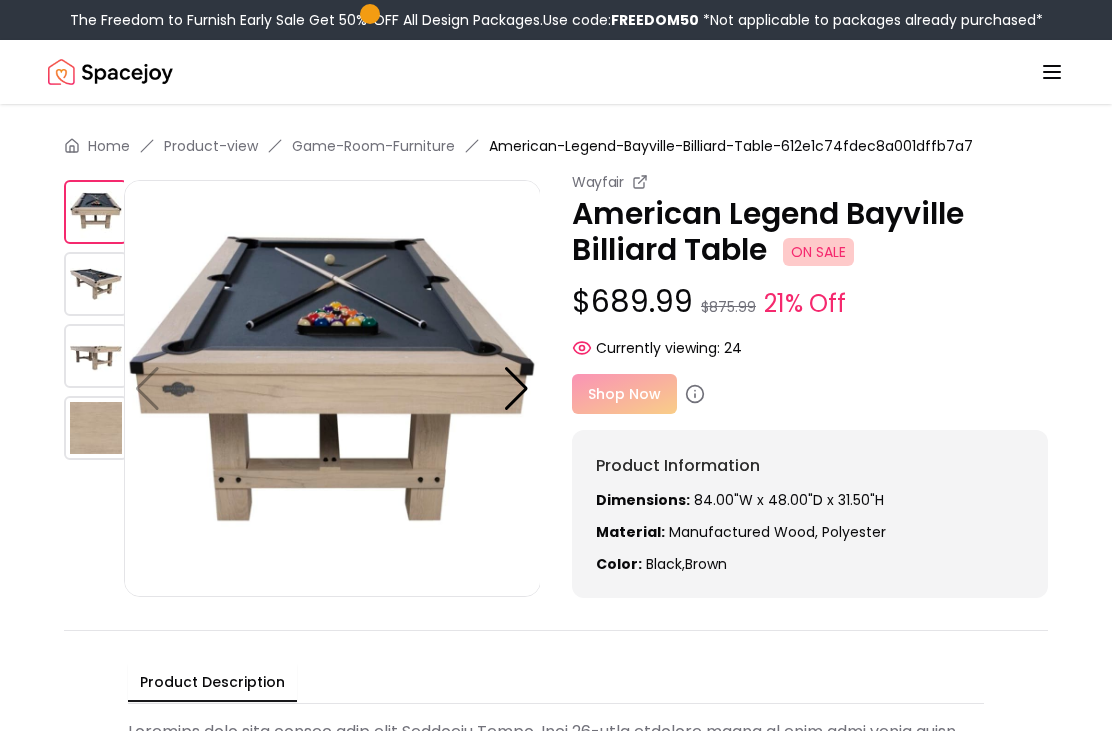 scroll, scrollTop: 0, scrollLeft: 0, axis: both 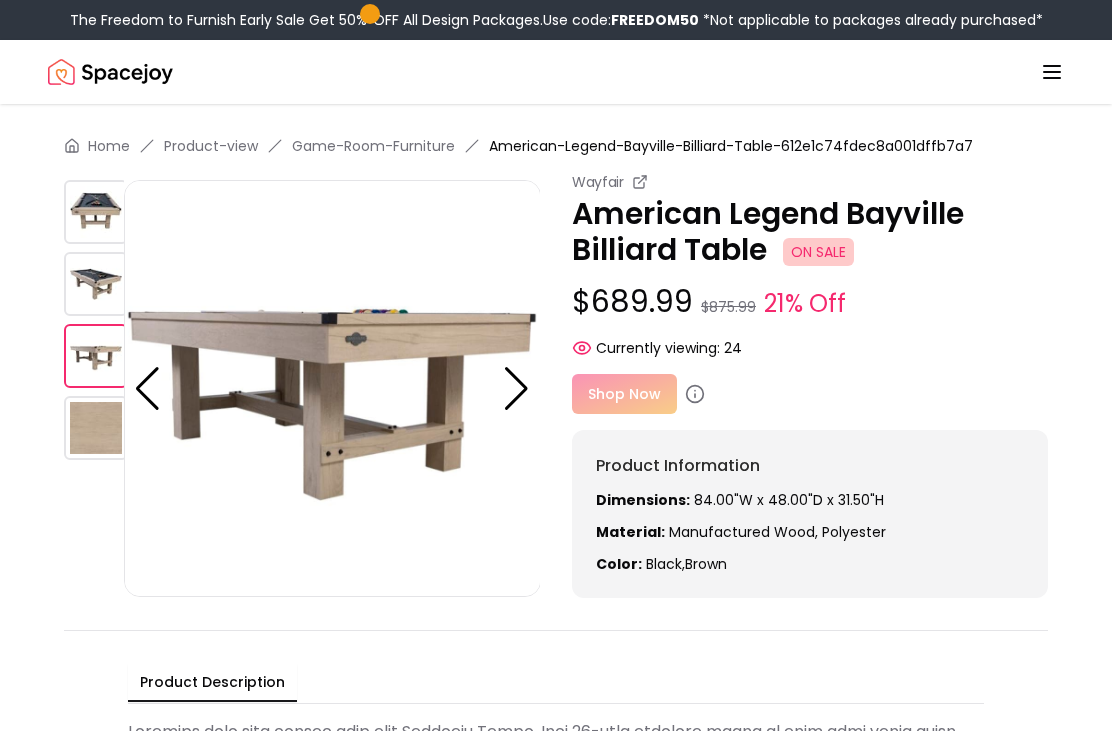 click at bounding box center [96, 356] 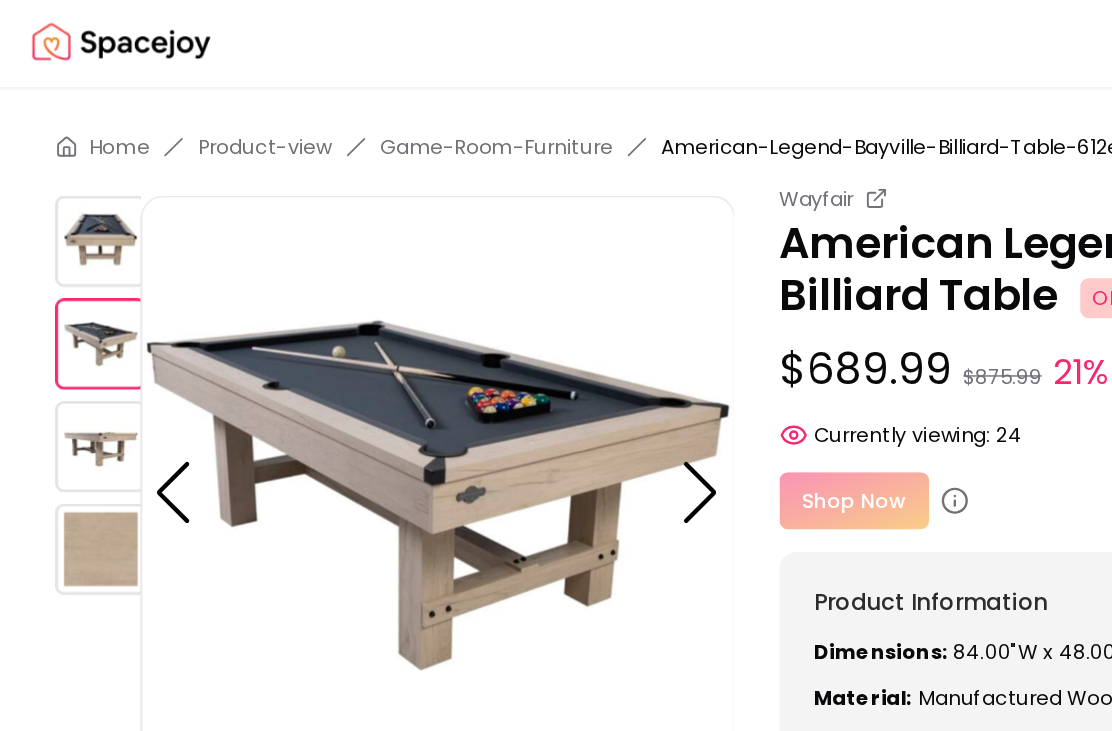 click at bounding box center [96, 428] 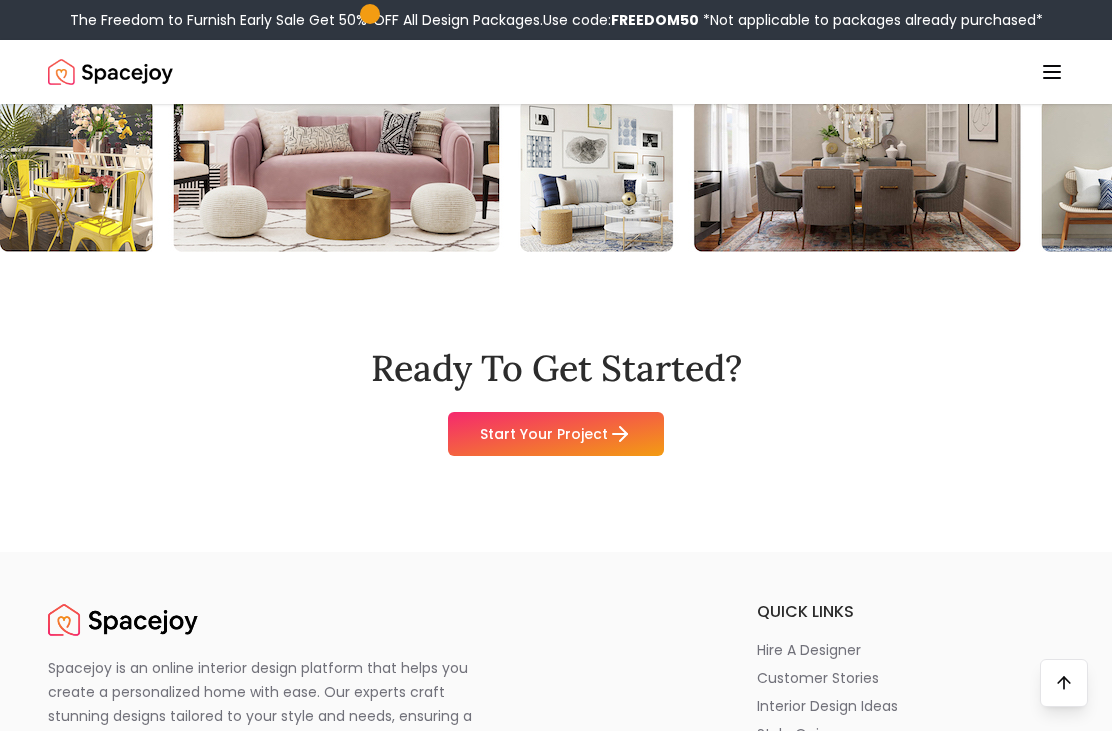 scroll, scrollTop: 2451, scrollLeft: 0, axis: vertical 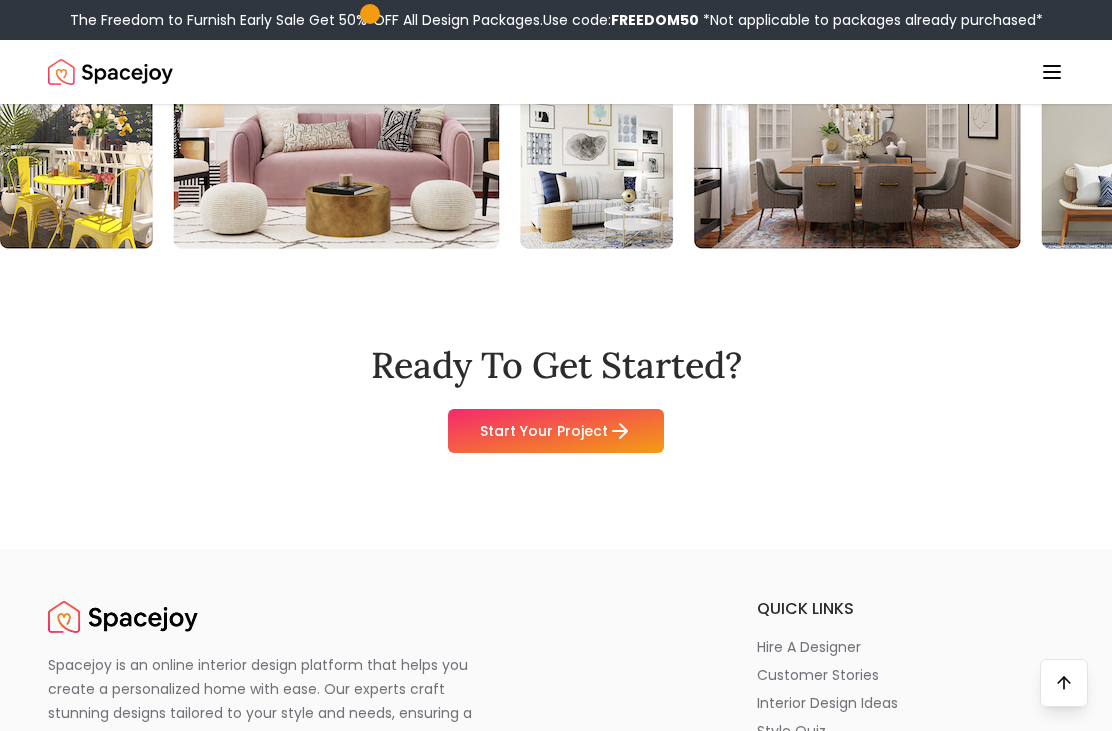 click on "Start Your Project" at bounding box center [556, 431] 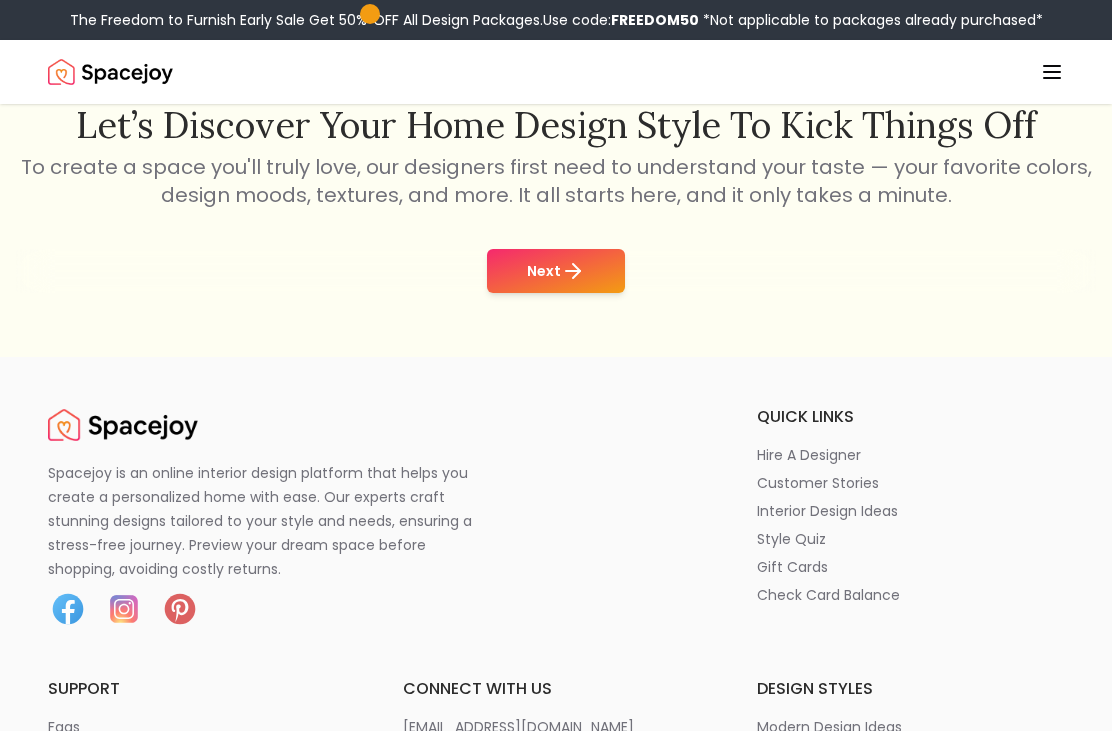 scroll, scrollTop: 320, scrollLeft: 0, axis: vertical 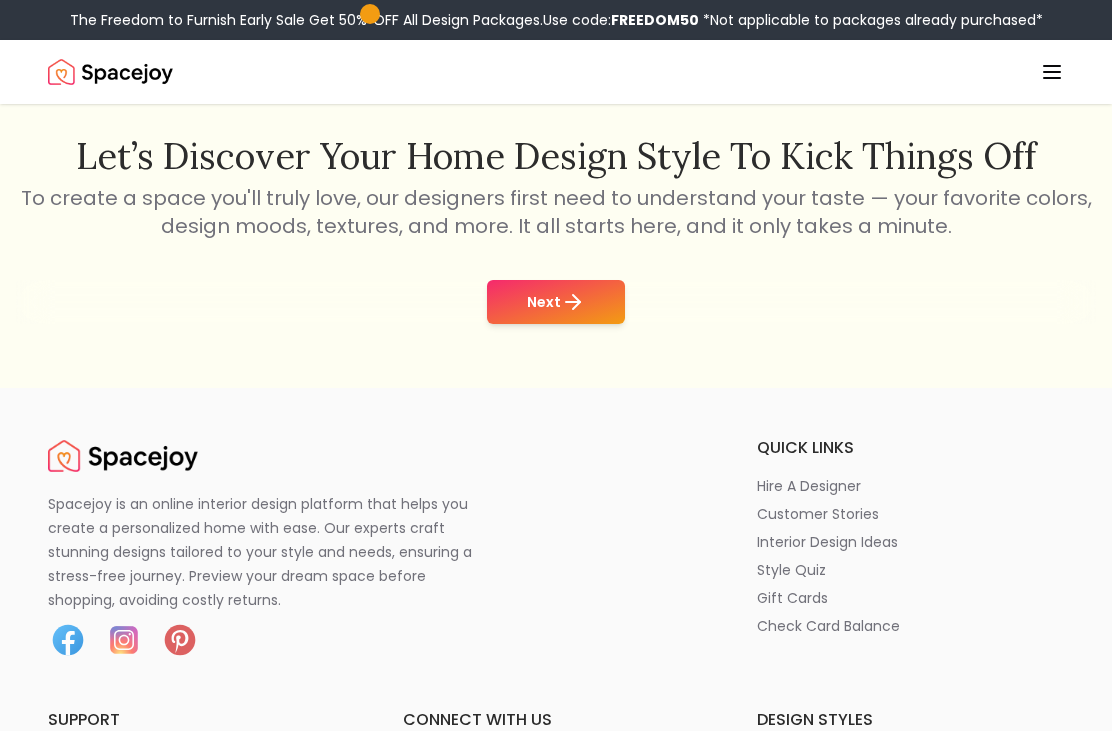 click on "Next" at bounding box center (556, 302) 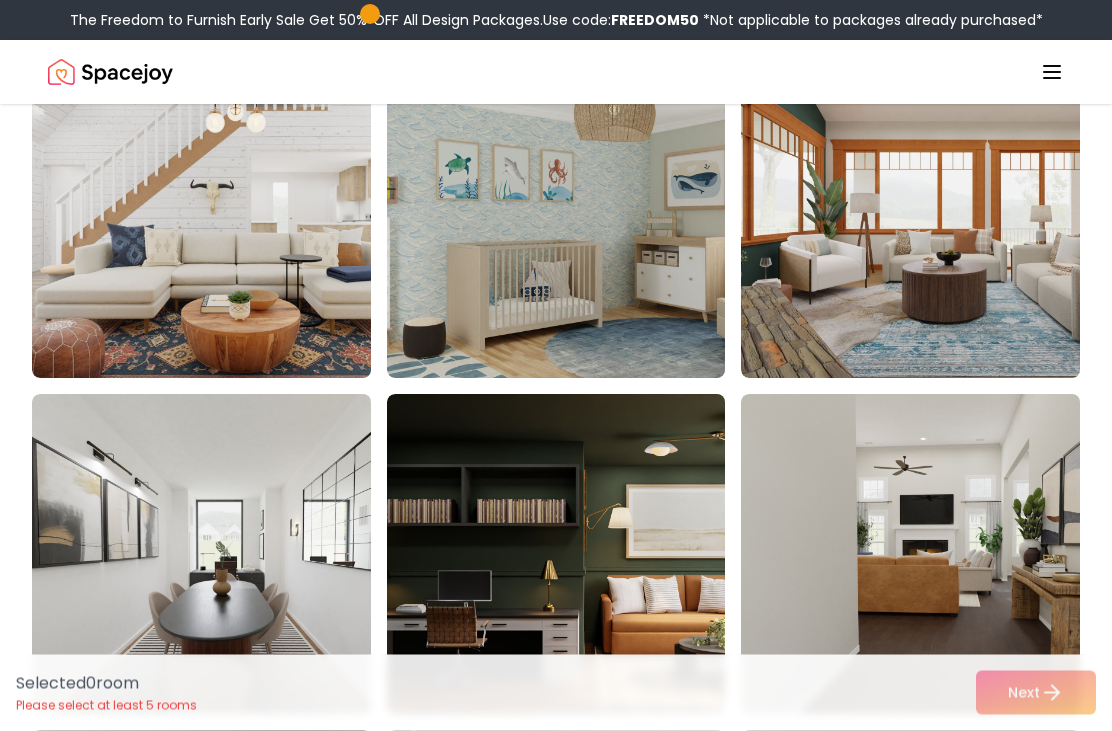 scroll, scrollTop: 4270, scrollLeft: 0, axis: vertical 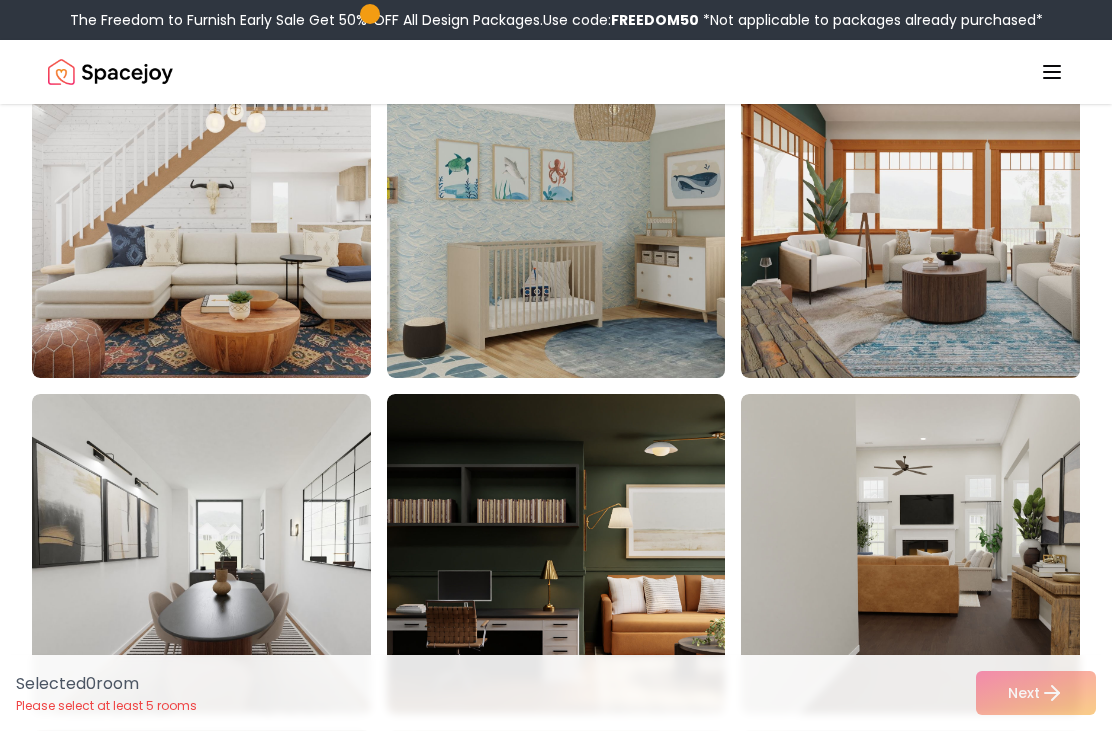 click at bounding box center [587, 218] 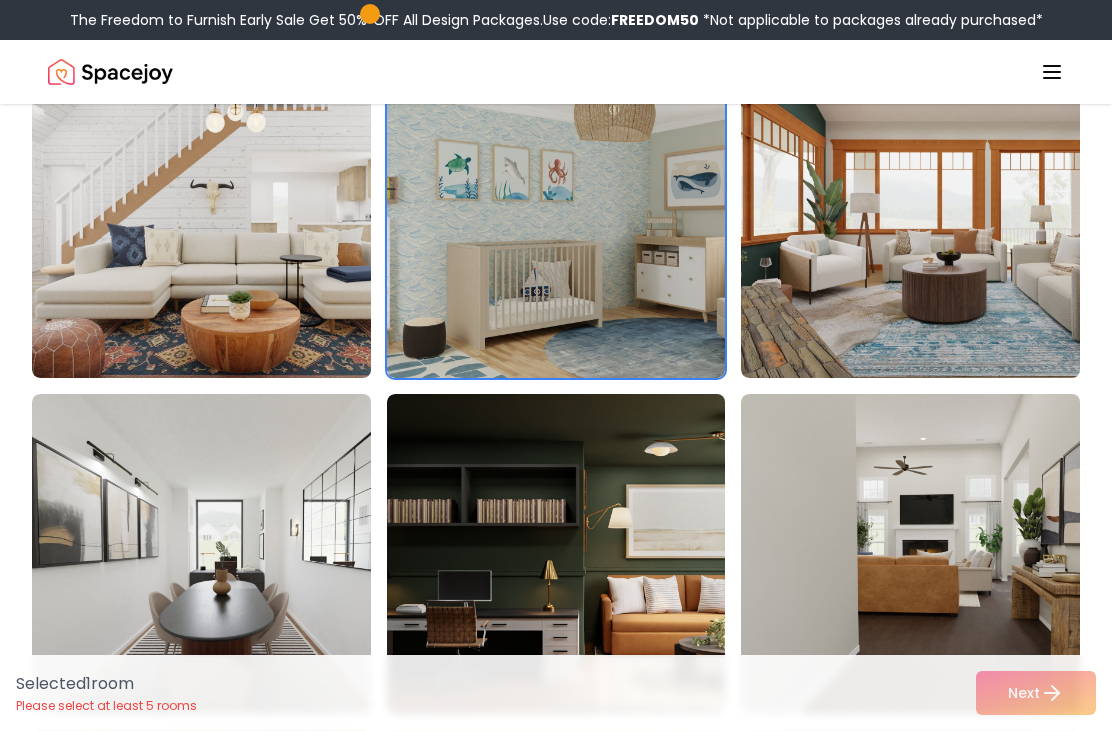 click at bounding box center [587, 218] 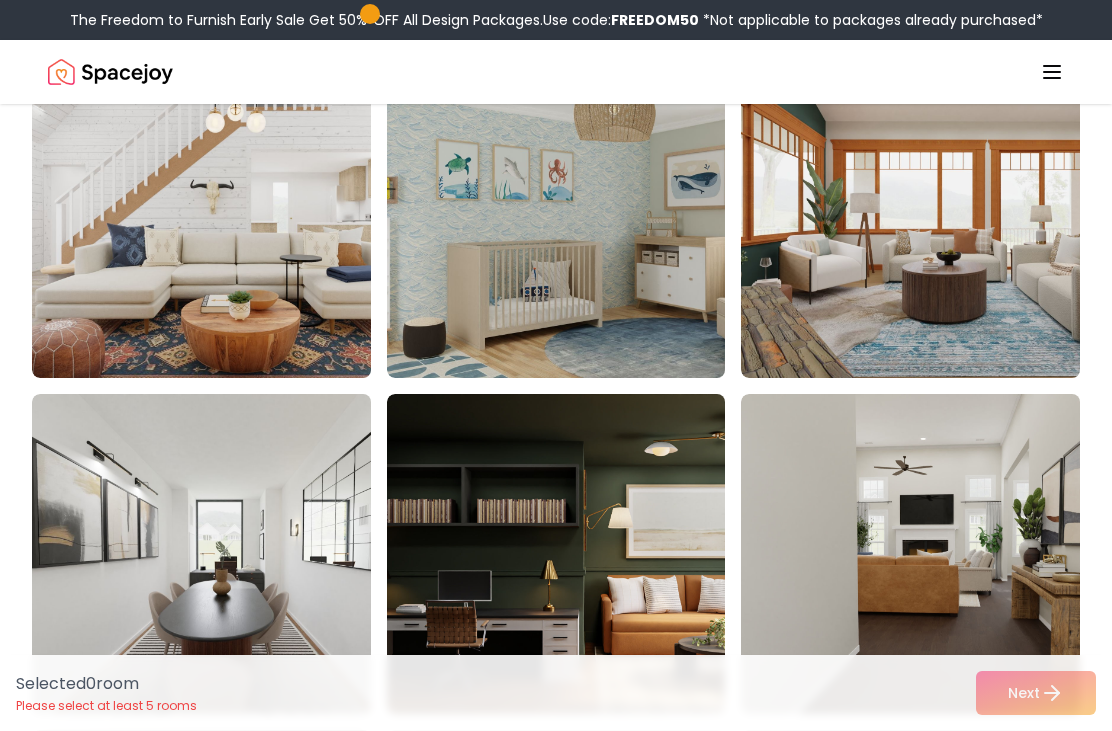 click at bounding box center [587, 218] 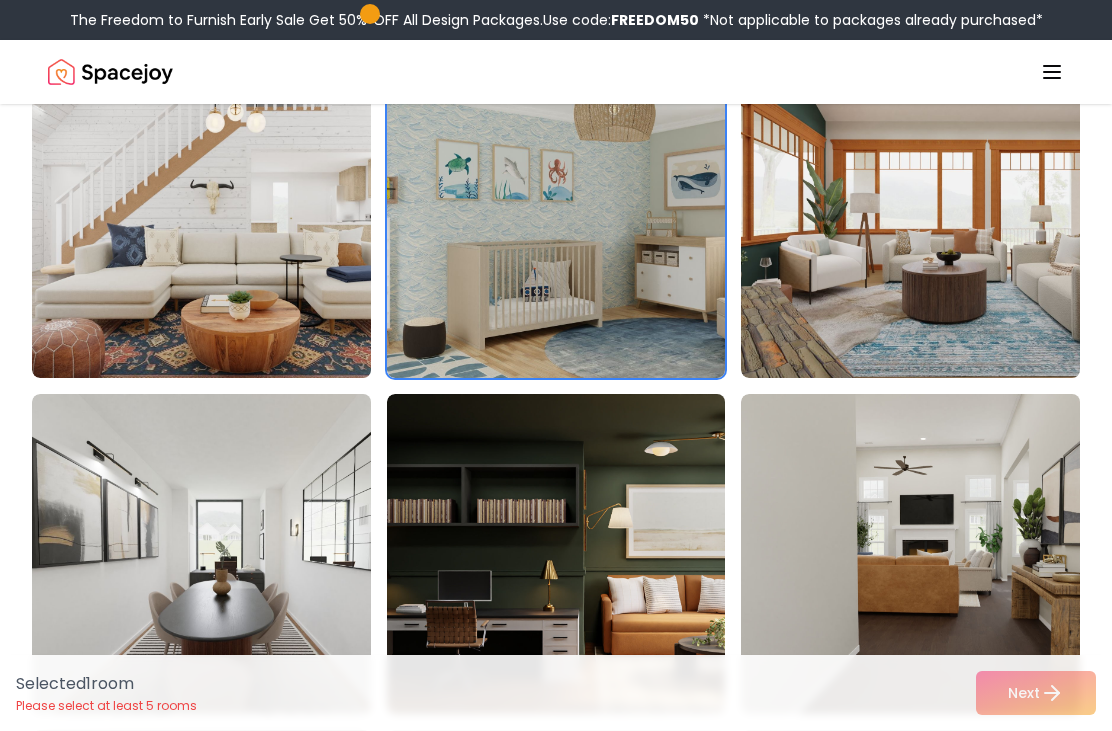 click at bounding box center [587, 218] 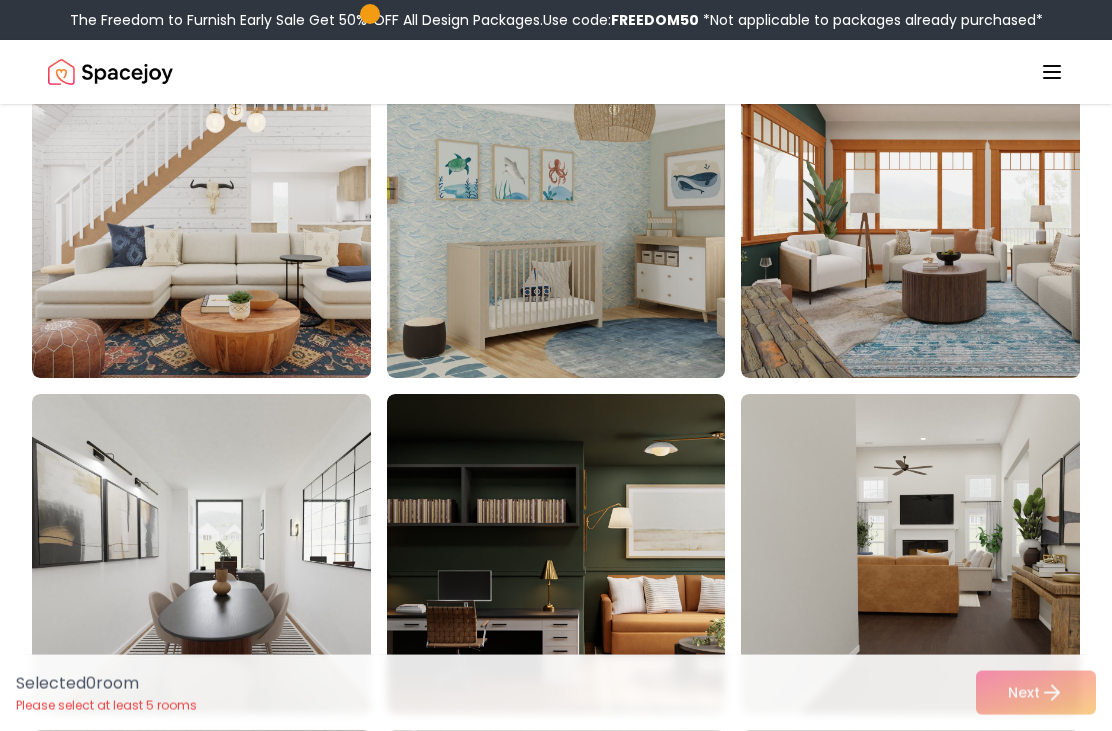 scroll, scrollTop: 4334, scrollLeft: 0, axis: vertical 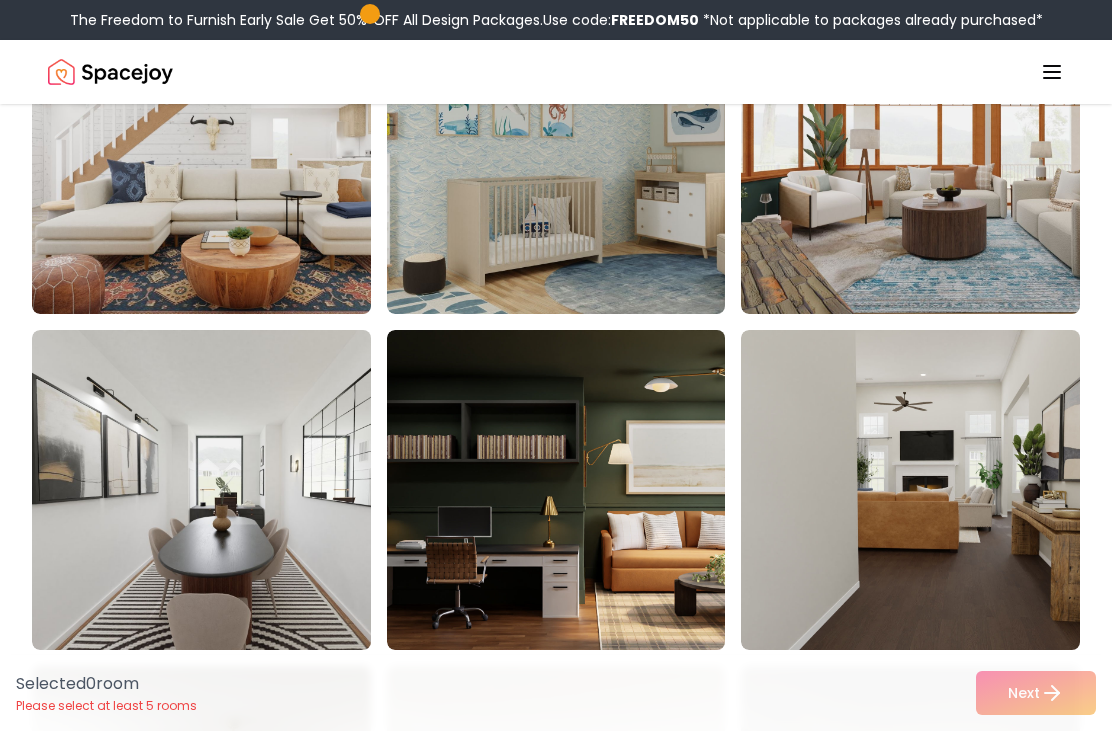 click at bounding box center [587, 154] 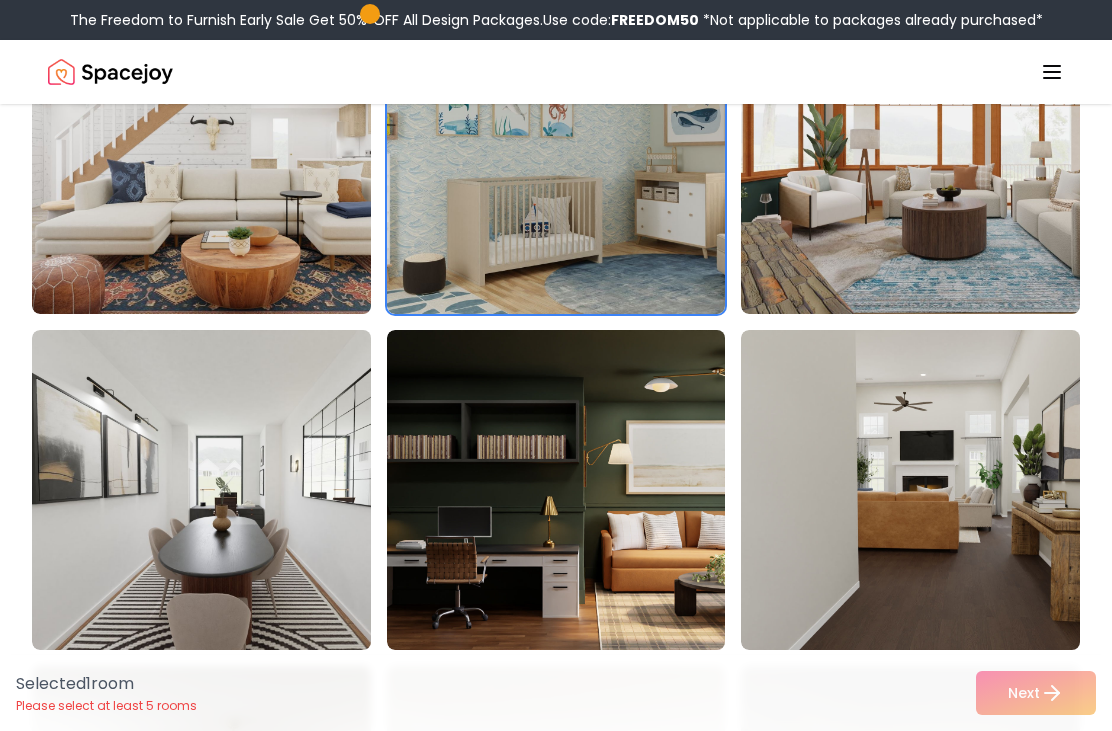 click on "Selected  1  room Please select at least 5 rooms Next" at bounding box center (556, 693) 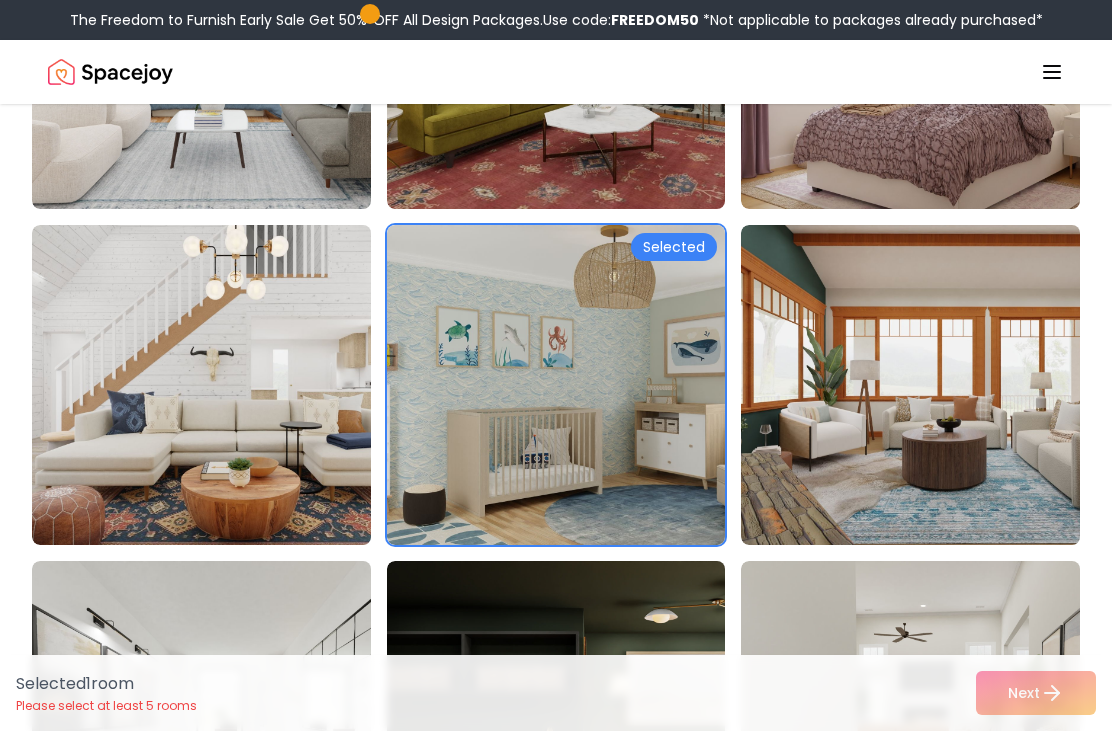 scroll, scrollTop: 4102, scrollLeft: 0, axis: vertical 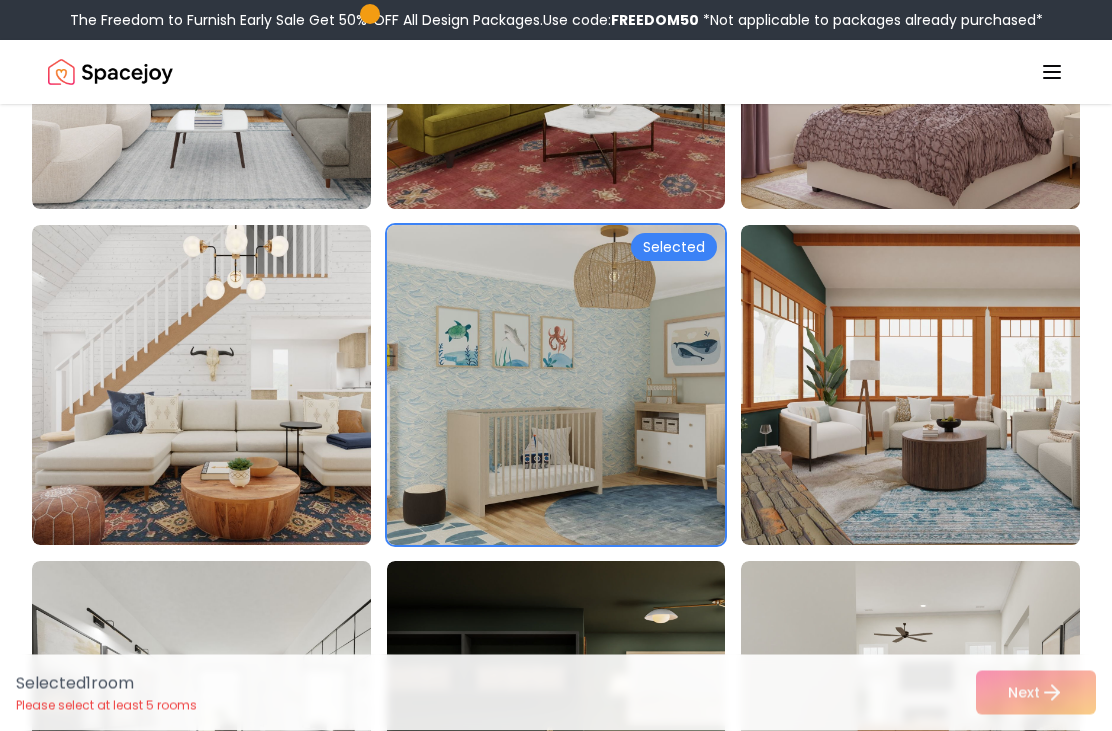 click on "Selected  1  room Please select at least 5 rooms Next" at bounding box center (556, 693) 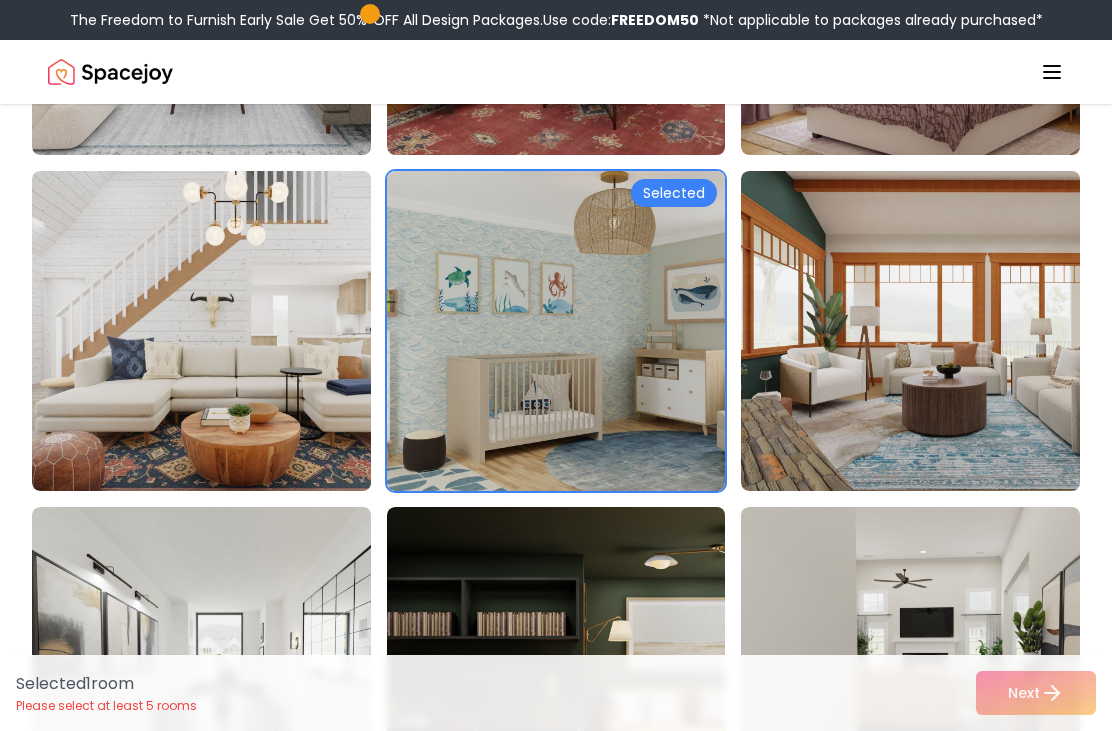 scroll, scrollTop: 4159, scrollLeft: 0, axis: vertical 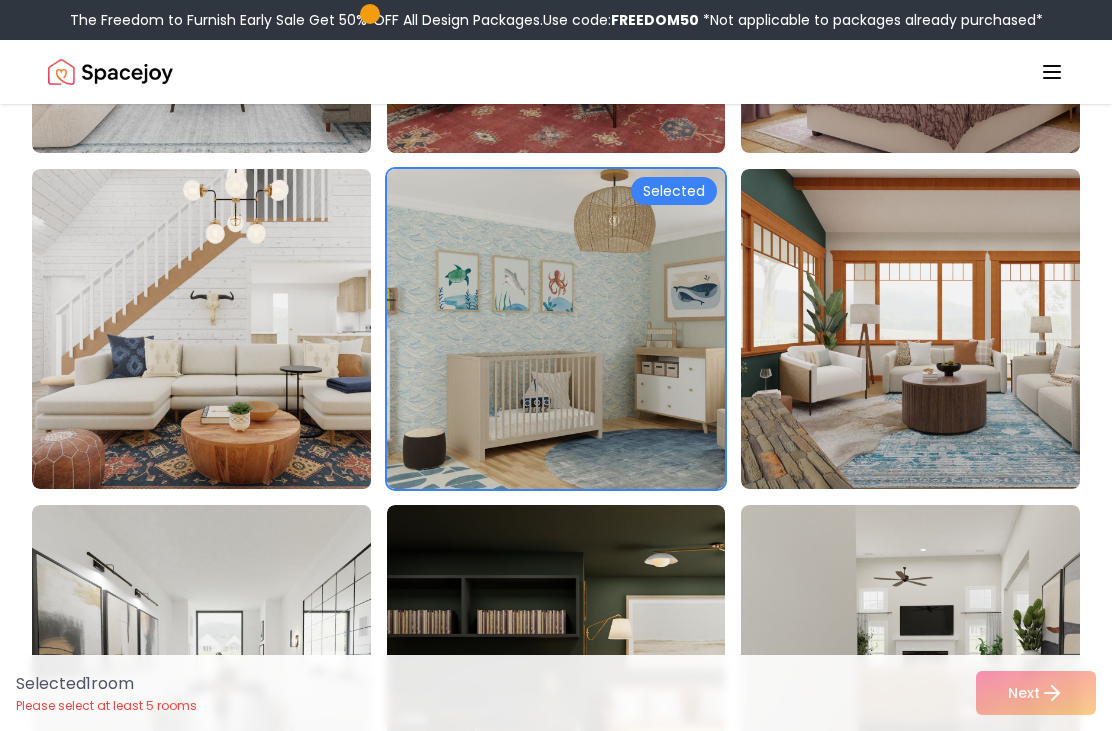 click at bounding box center (941, 329) 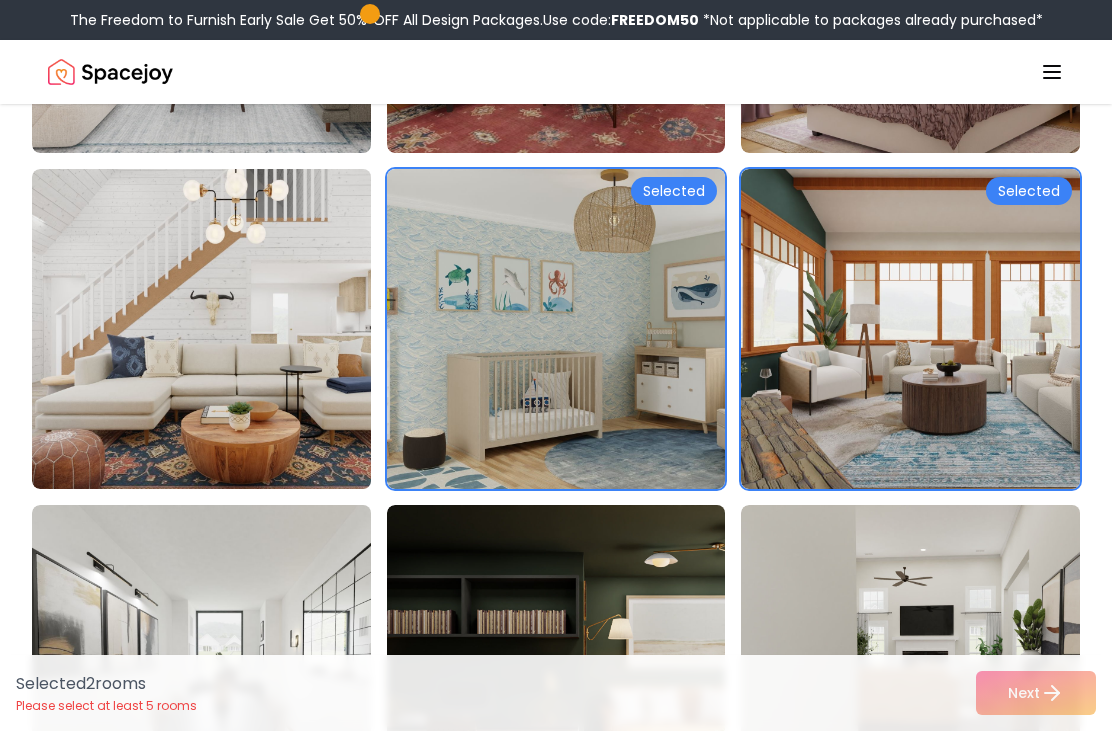 click at bounding box center [232, 329] 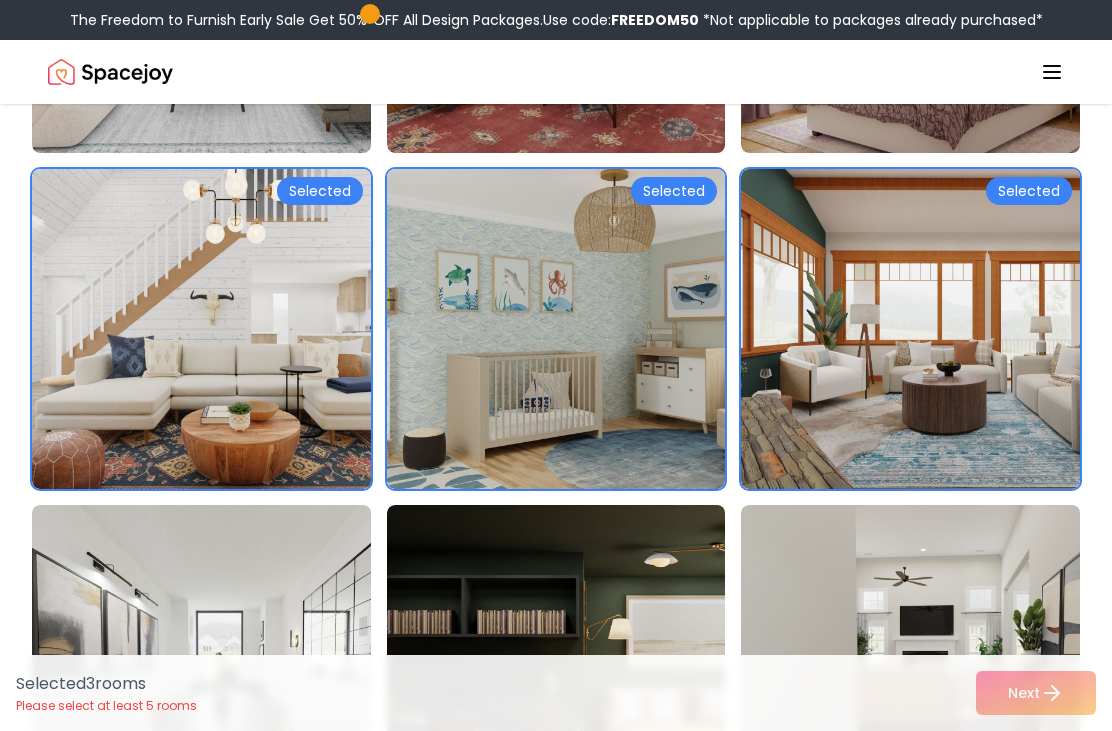 click at bounding box center (941, 665) 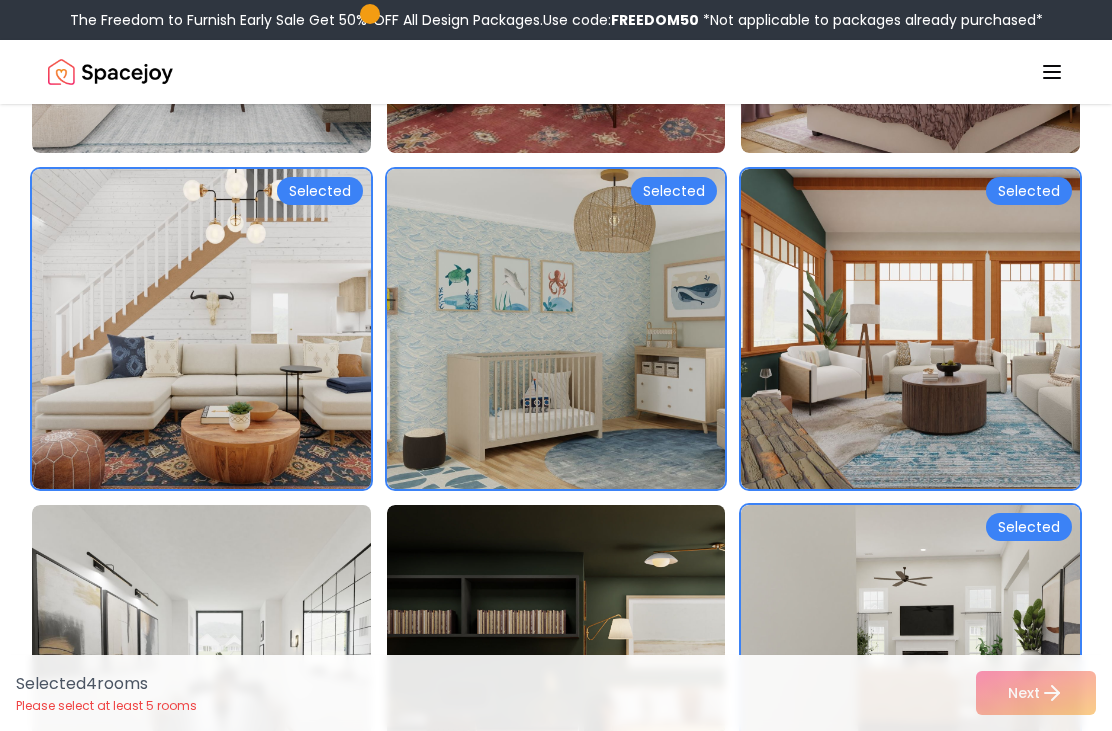 click at bounding box center [587, 665] 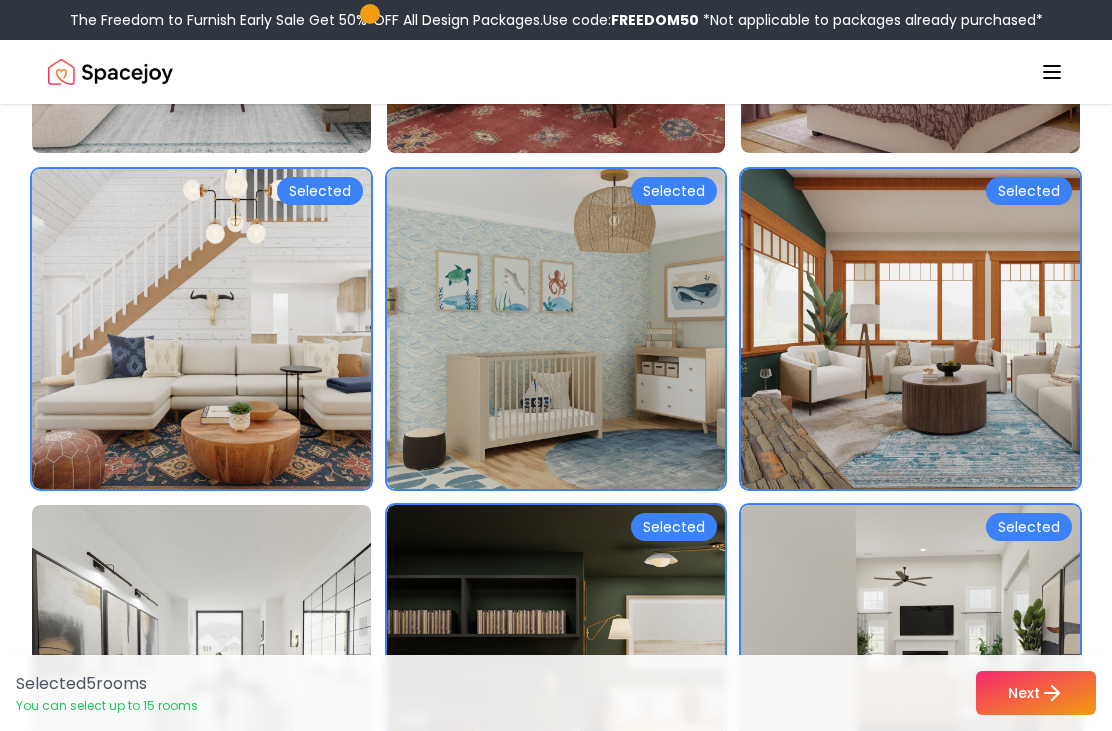 click at bounding box center (232, 665) 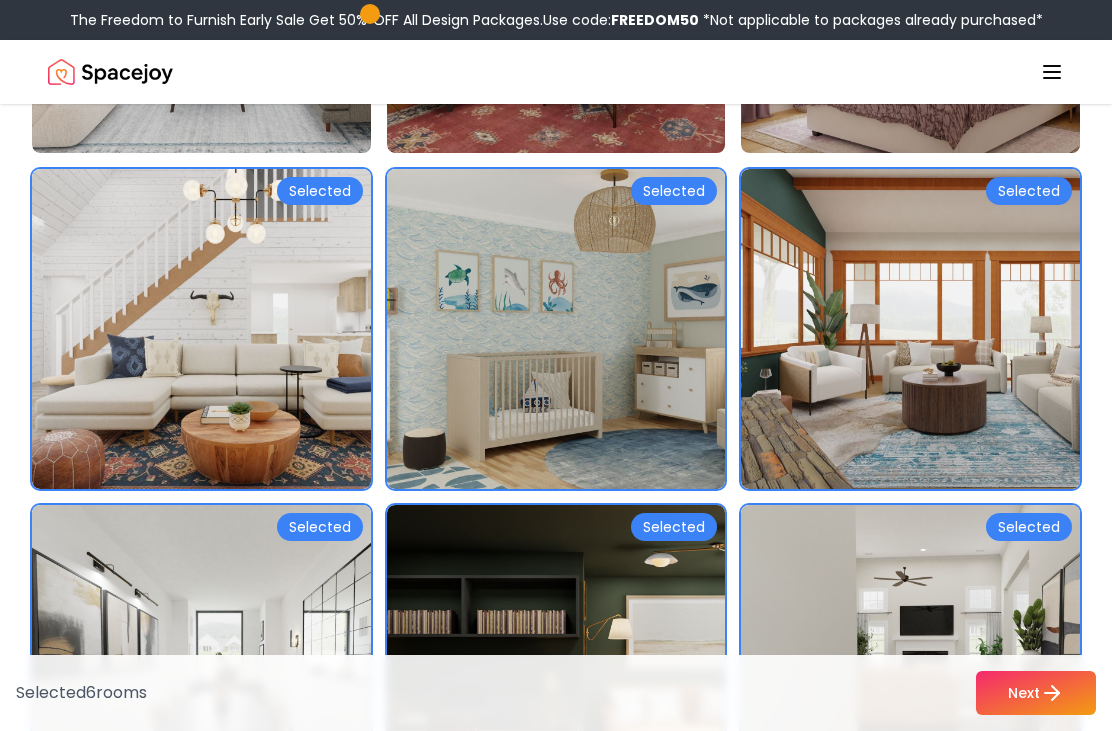 click 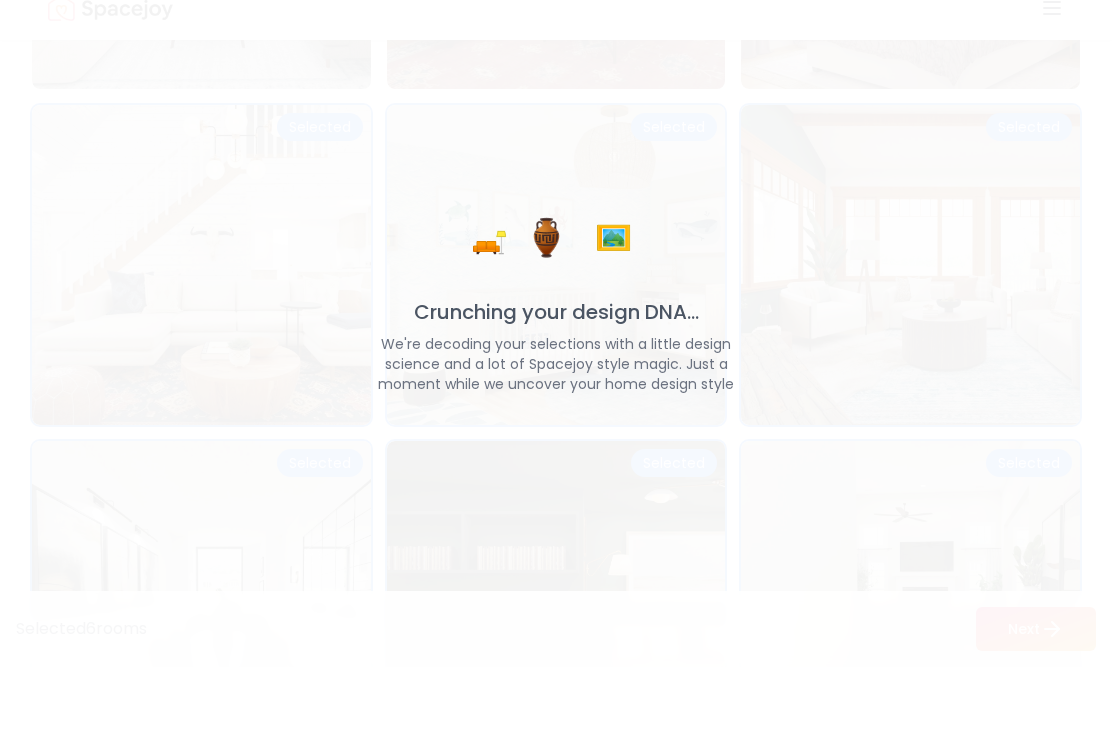 scroll, scrollTop: 4223, scrollLeft: 0, axis: vertical 